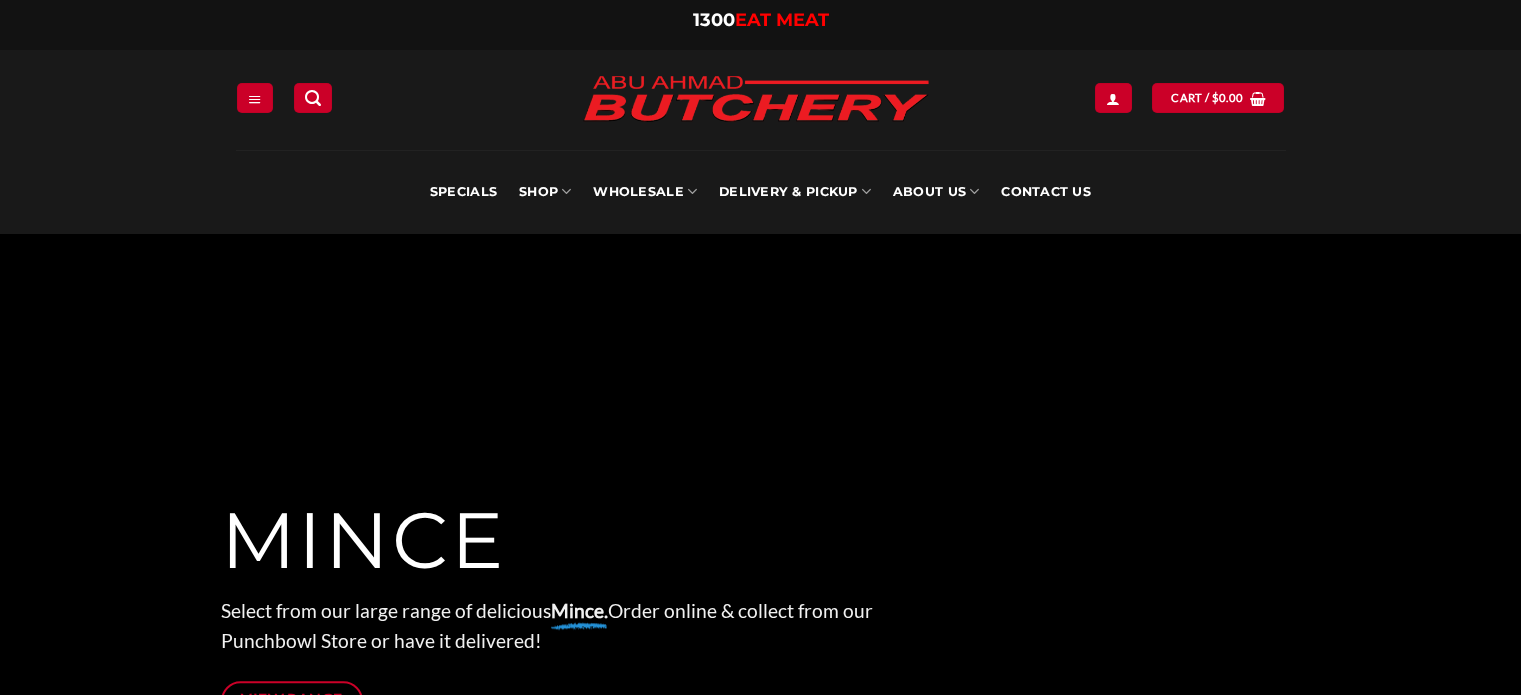 scroll, scrollTop: 0, scrollLeft: 0, axis: both 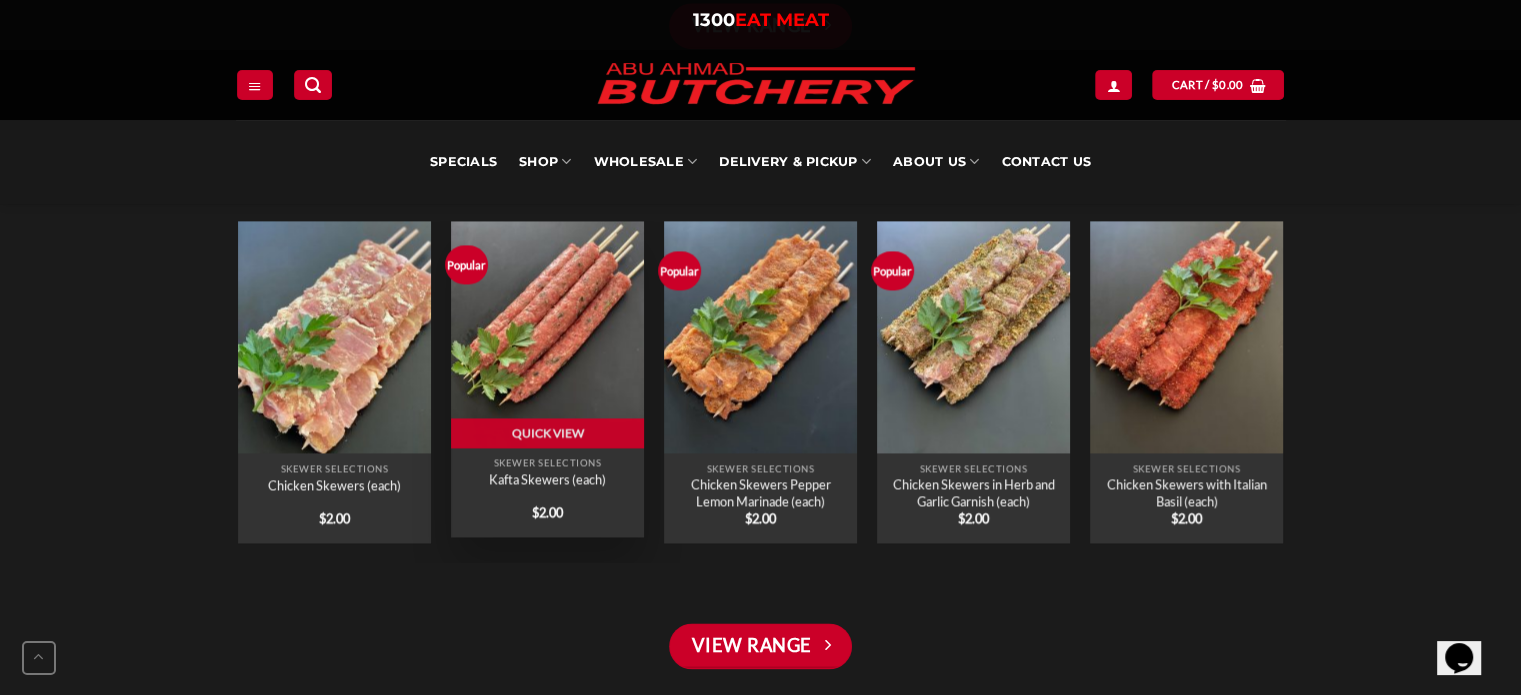 click on "$" at bounding box center [535, 512] 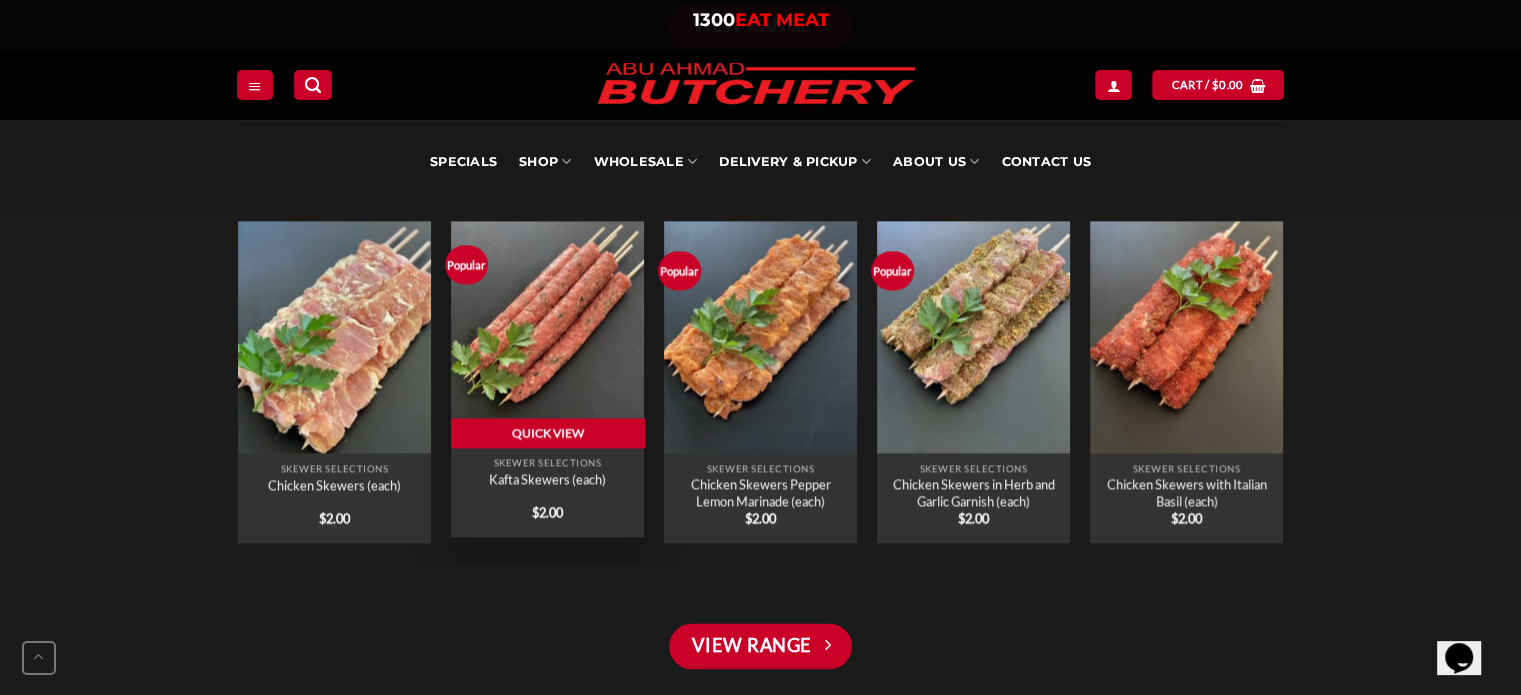 click on "Quick View" at bounding box center (547, 433) 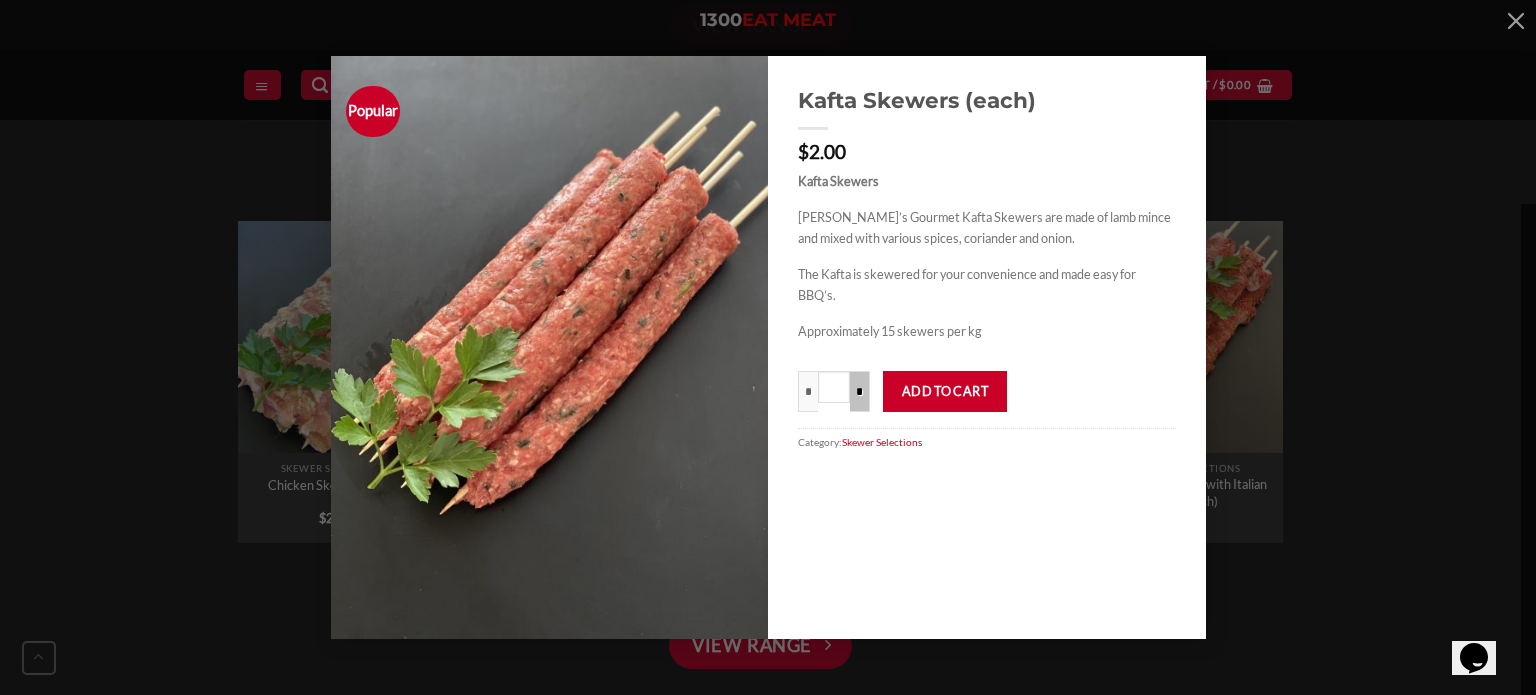 click on "*" at bounding box center (860, 391) 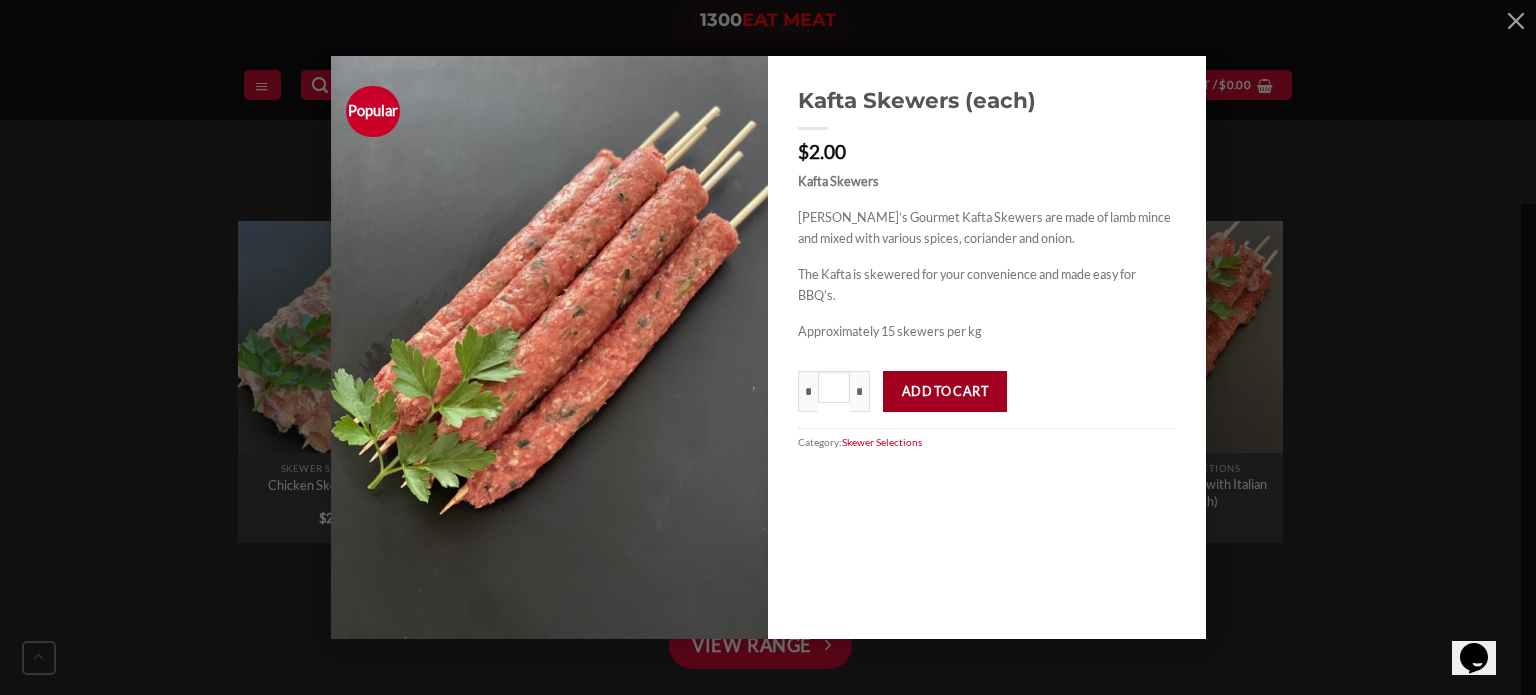 click on "Add to cart" at bounding box center (945, 391) 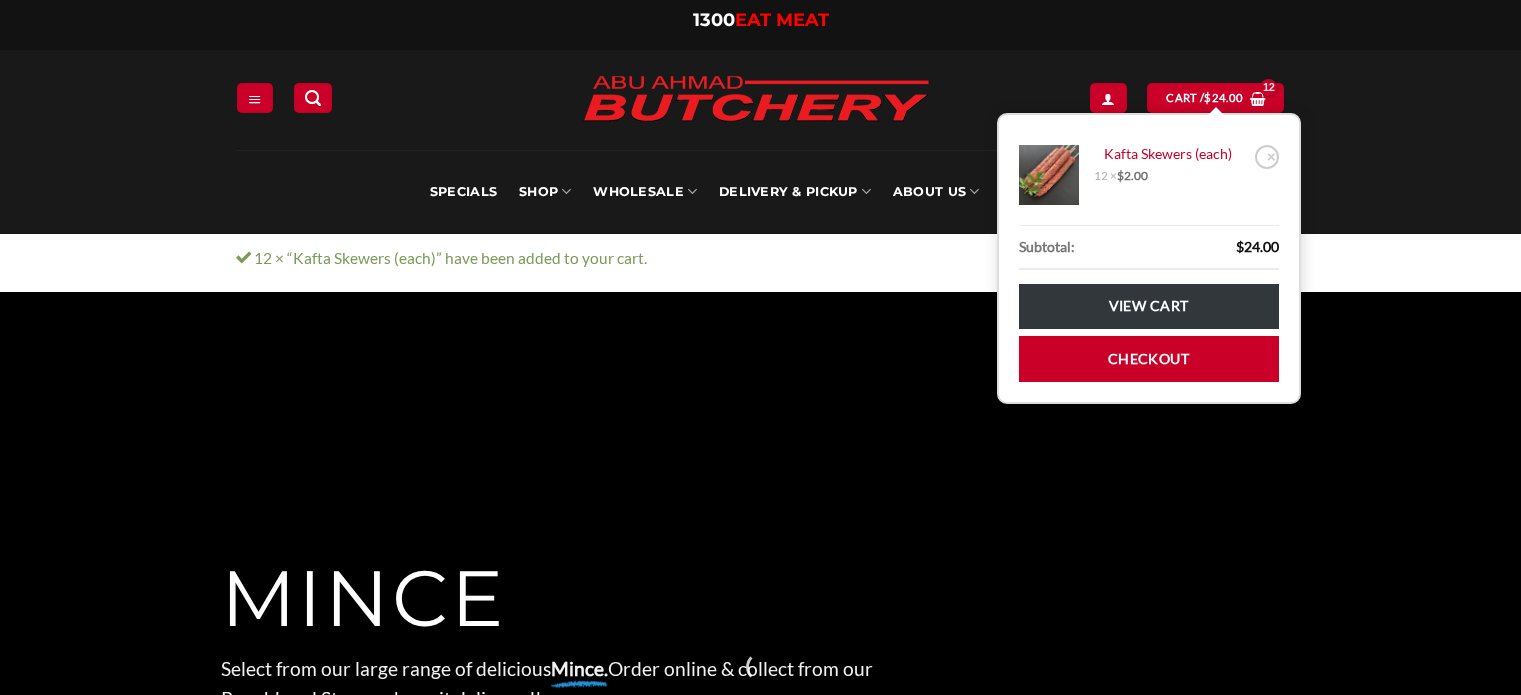 scroll, scrollTop: 0, scrollLeft: 0, axis: both 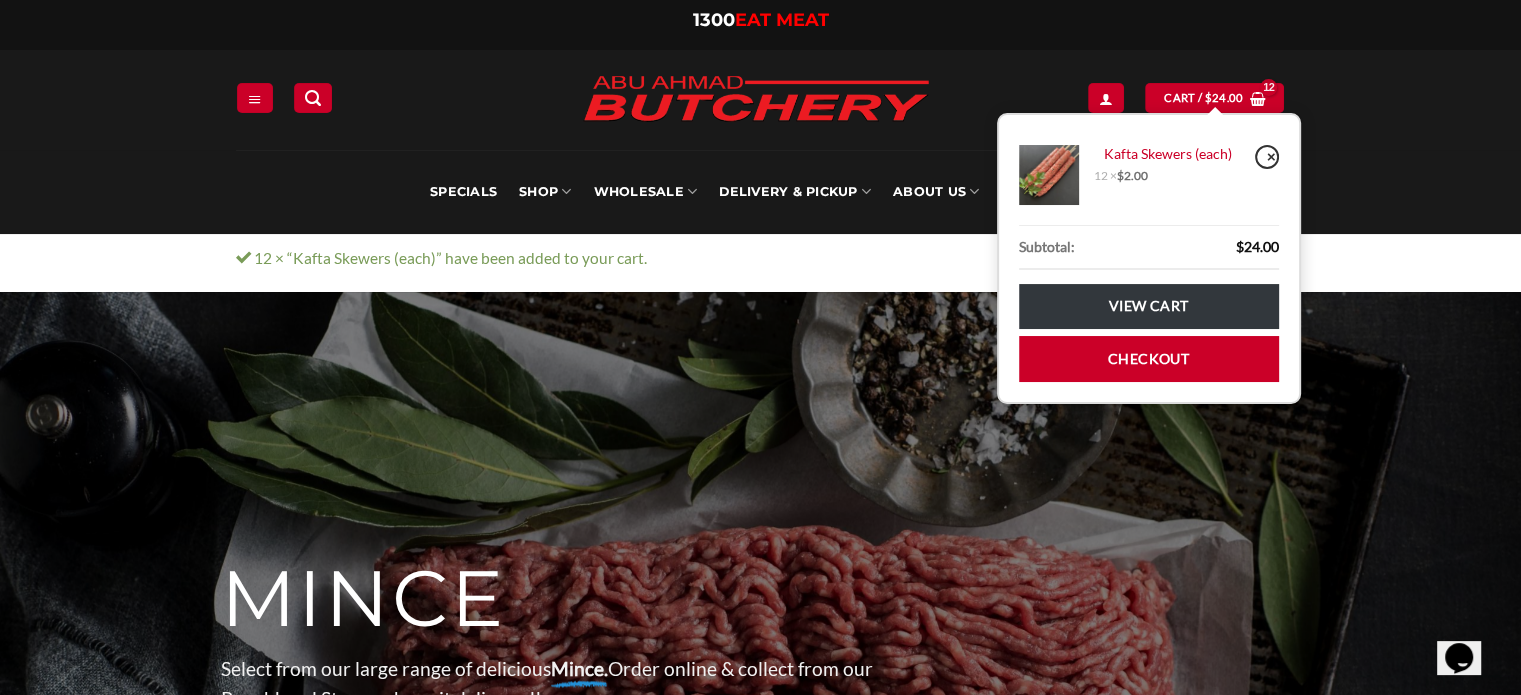 click on "×" at bounding box center [1267, 157] 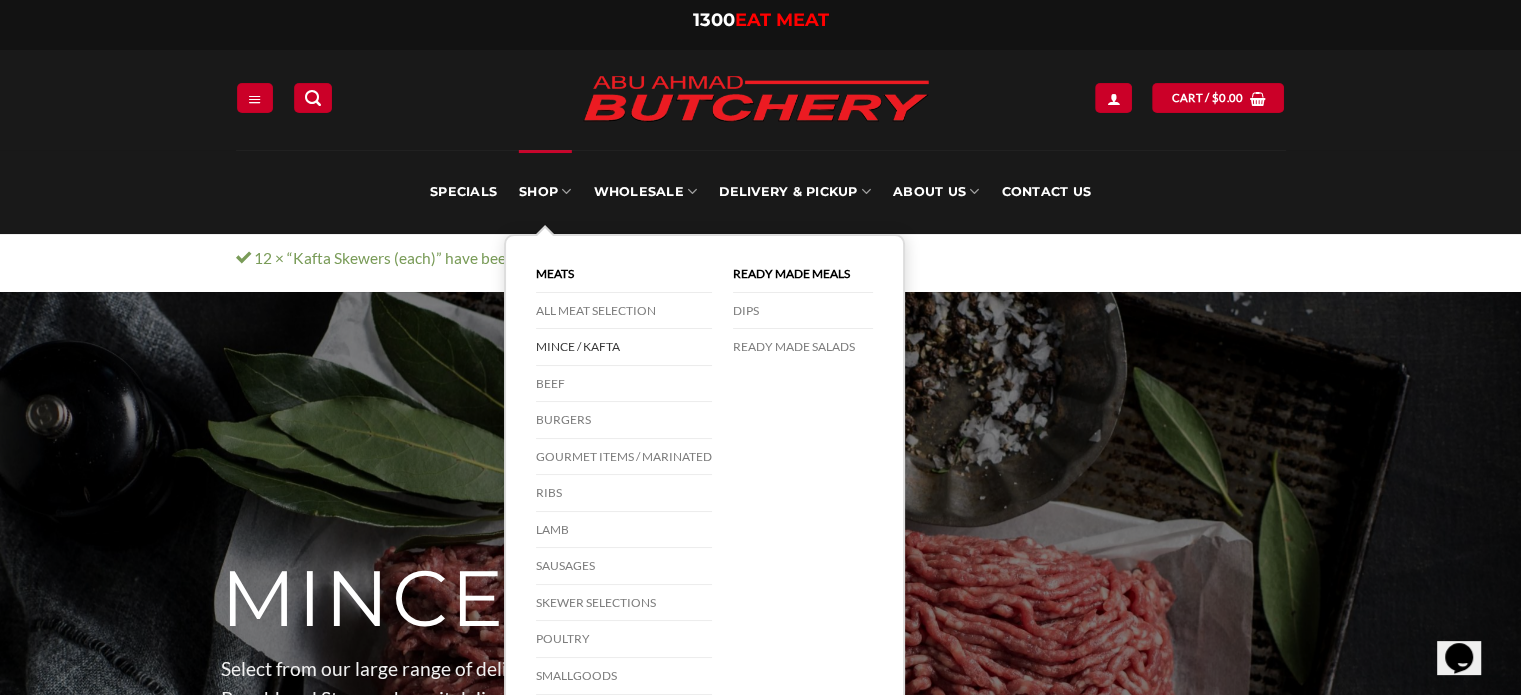 click on "Mince / Kafta" at bounding box center (624, 347) 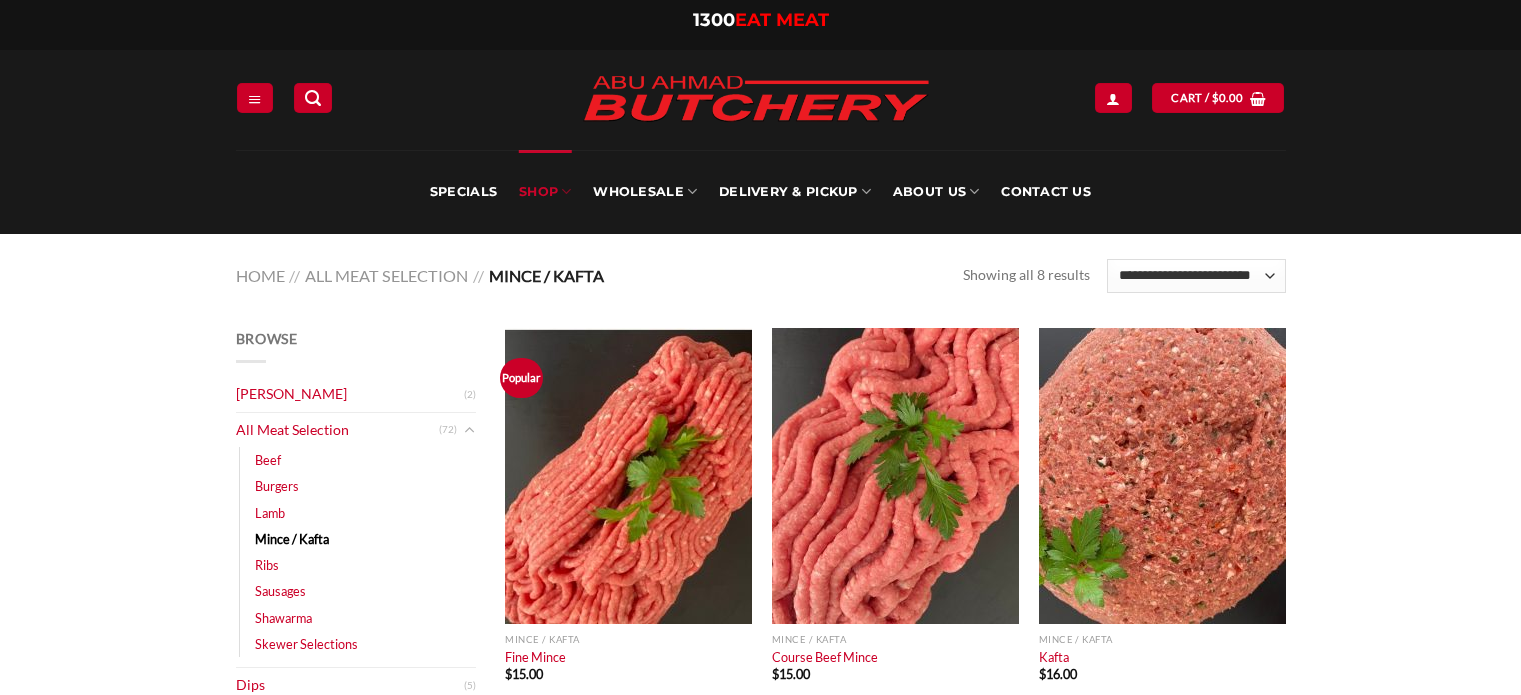 scroll, scrollTop: 0, scrollLeft: 0, axis: both 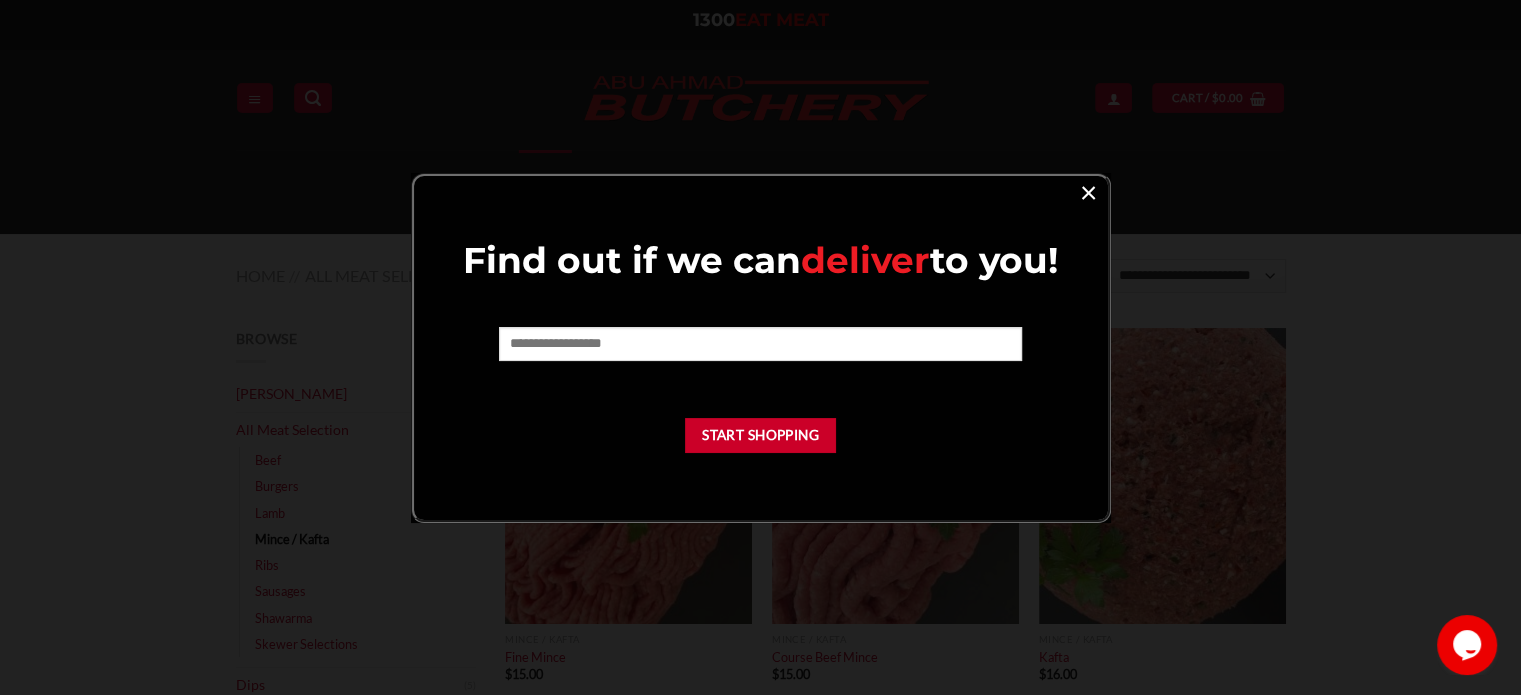 click on "×" at bounding box center (1088, 191) 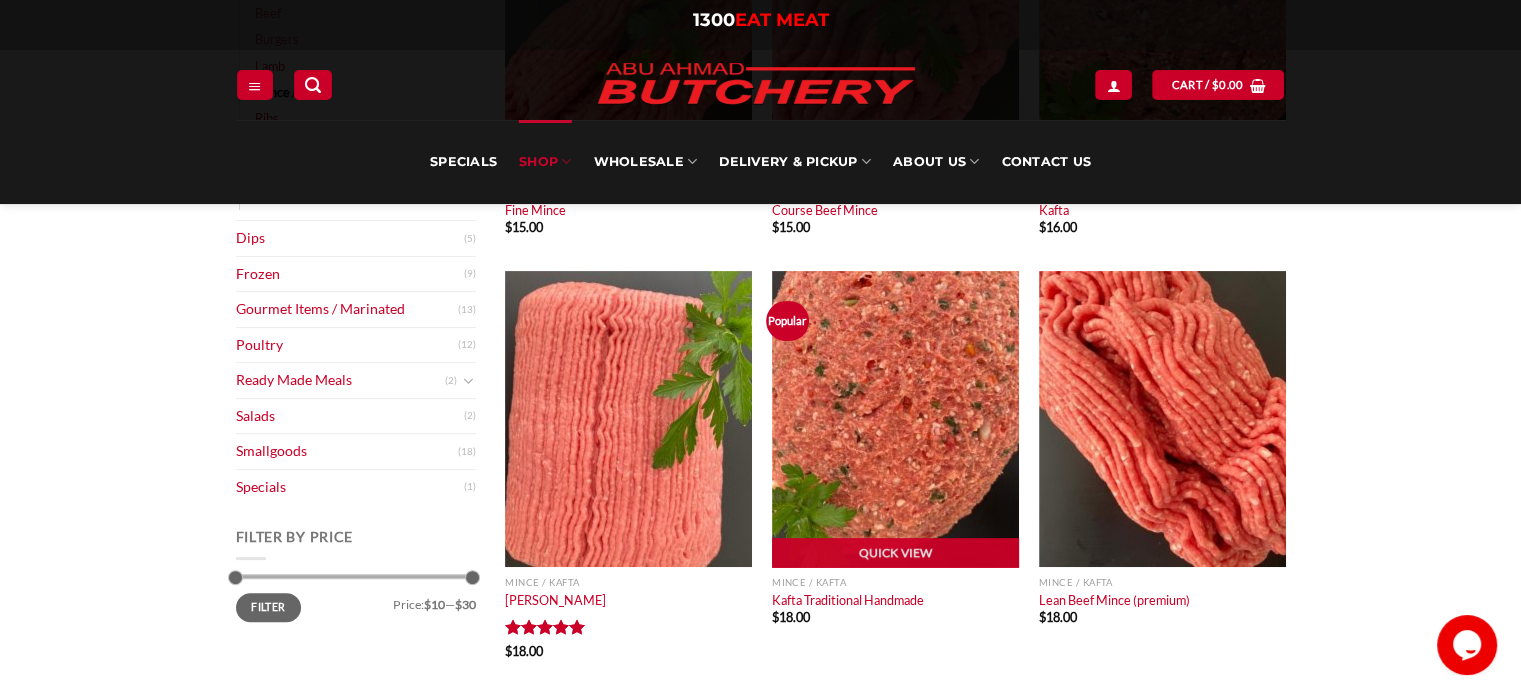 scroll, scrollTop: 500, scrollLeft: 0, axis: vertical 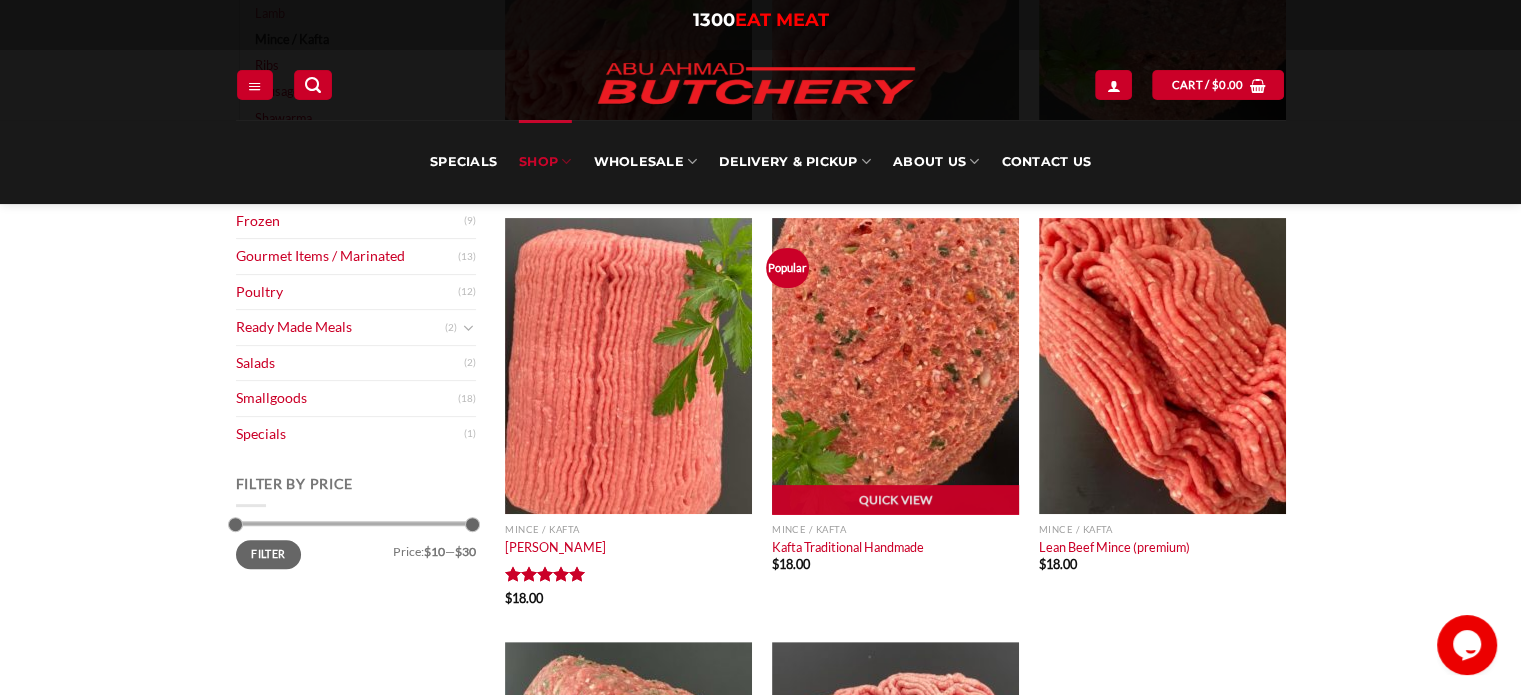 click at bounding box center (895, 366) 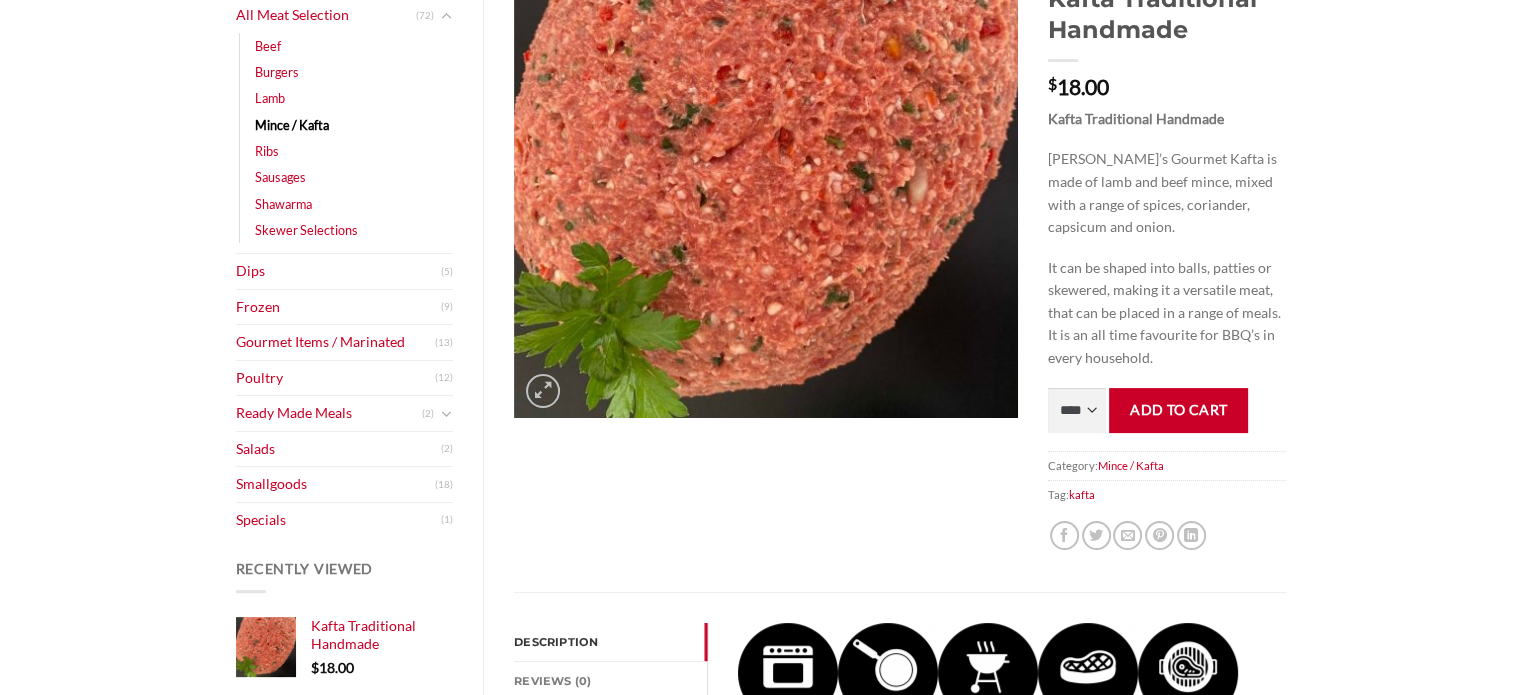 scroll, scrollTop: 400, scrollLeft: 0, axis: vertical 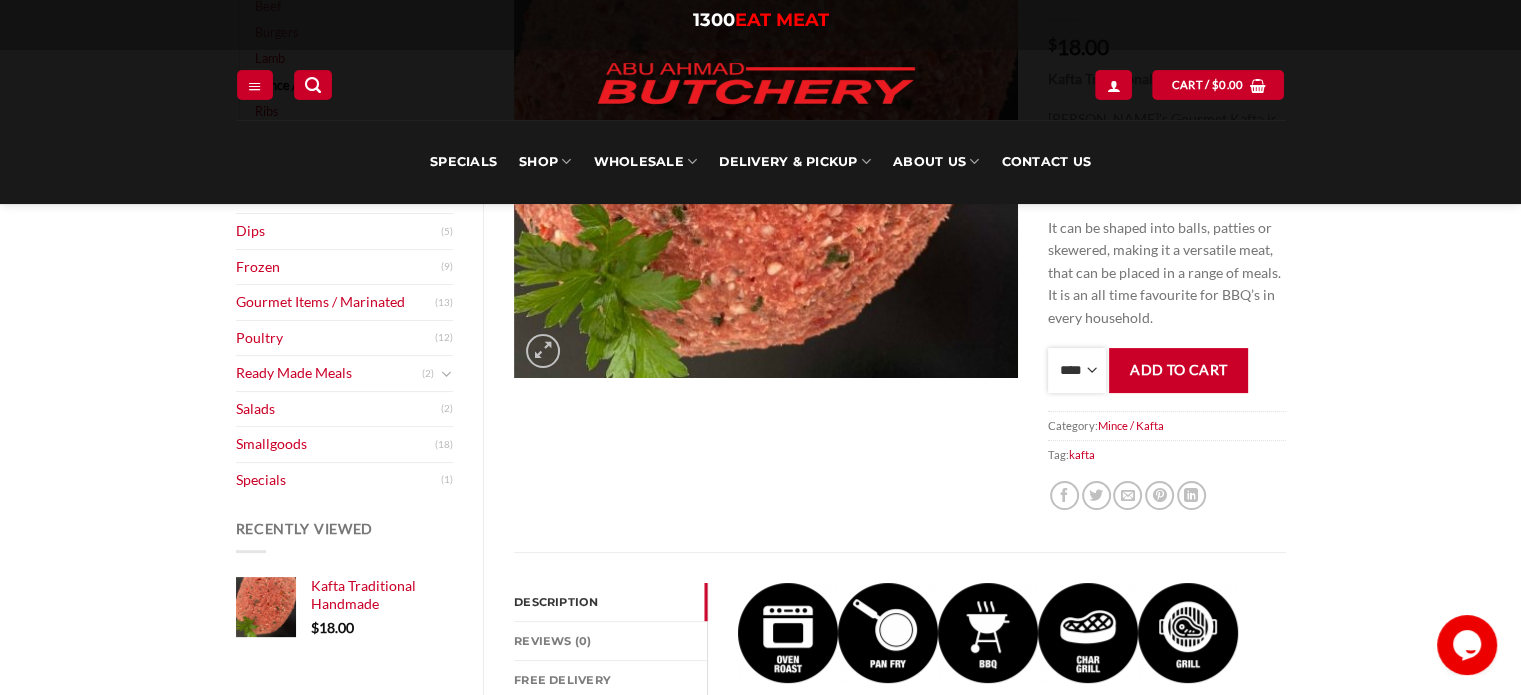 click on "**** * *** * *** * *** * *** * *** * *** * *** * *** * *** ** **** ** **** ** **** ** **** ** **** ** **** ** **** ** **** ** **** ** **** ** **** ** **** ** **** ** **** ** **** ** **** ** **** ** **** ** **** ** **** ** **** ** **** ** **** ** **** ** **** ** **** ** **** ** **** ** **** ** **** ** **** ** **** ** **** ** **** ** **** ** **** ** **** ** **** ** **** ** **** ** **** ** **** ** **** ** **** ** **** ** **** ** **** ** **** ** **** ** **** ** **** ** **** ** **** ** **** ** **** ** **** ** **** ** **** ** **** ** **** ** **** ** **** ** **** ** **** ** **** ** **** ** **** ** **** ** **** ** **** ** **** ** **** ** **** ** **** ** **** ** **** ** **** ** **** ** **** ** **** ** **** ** **** ** **** ** **** ** **** ** **** ** **** ** **** ** **** ** **** *** ***** *** ***** *** ***** *** ***** *** ***** *** ***** *** ***** *** ***** *** ***** *** ***** *** ***** *** ***** *** ***** *** ***** *** ***** *** ***** *** ***** *** ***** *** ***** *** ***** *** ***** *** ***** *** ***** *** ***** ***" at bounding box center [1077, 370] 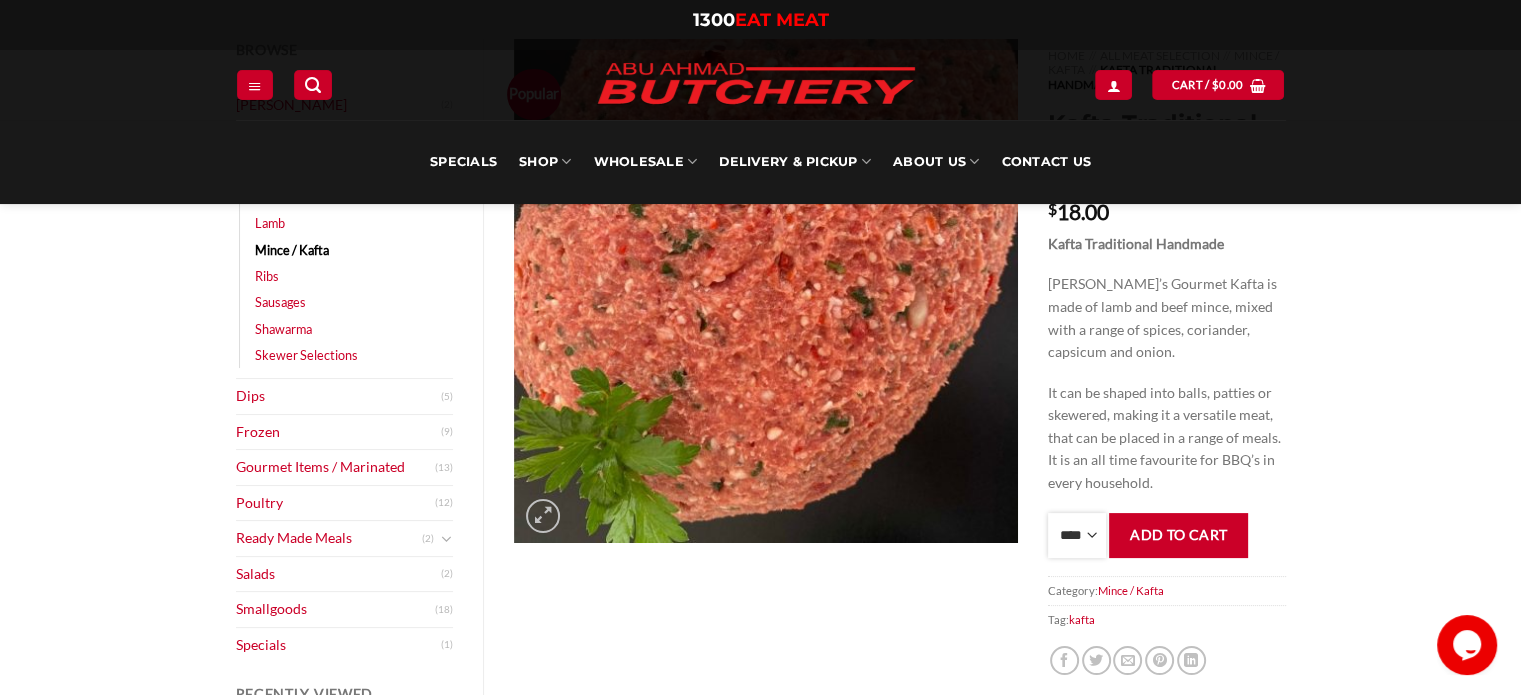 scroll, scrollTop: 200, scrollLeft: 0, axis: vertical 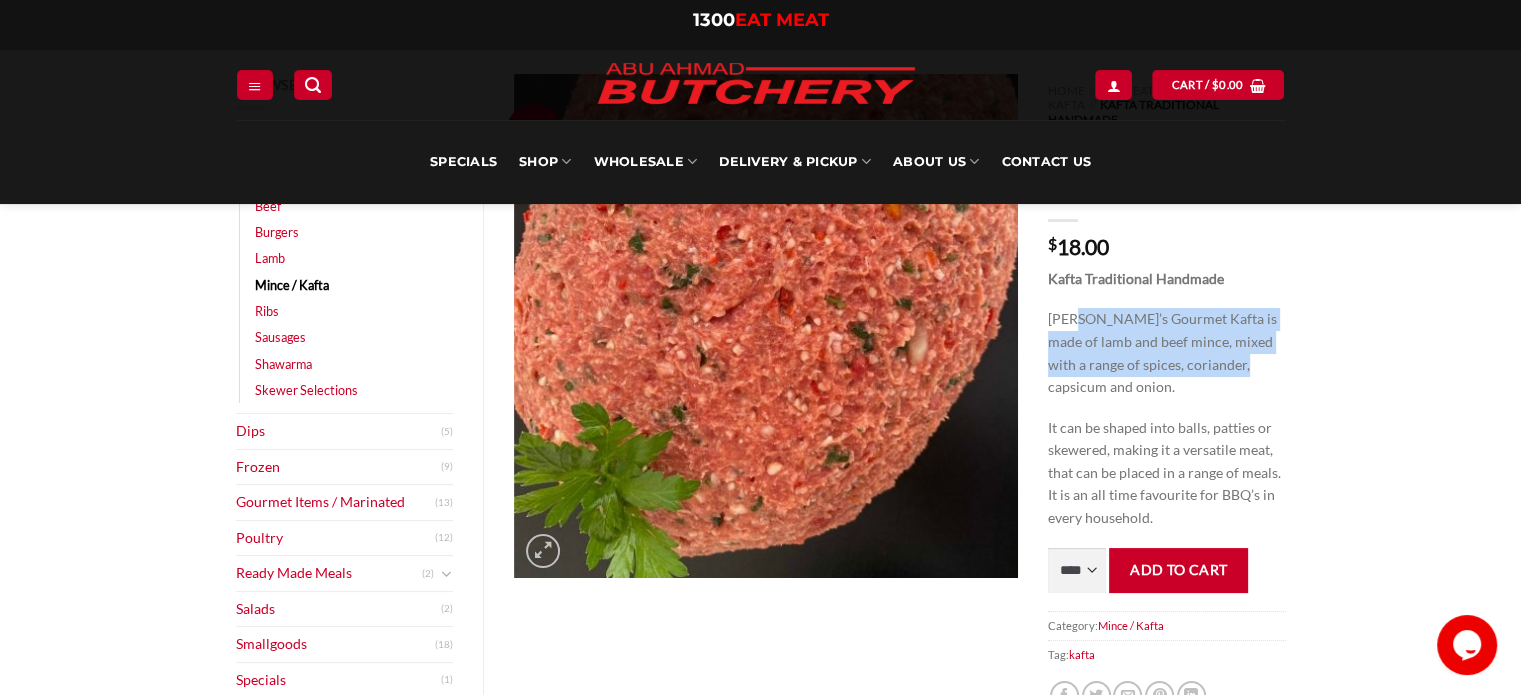 drag, startPoint x: 1080, startPoint y: 327, endPoint x: 1216, endPoint y: 375, distance: 144.22205 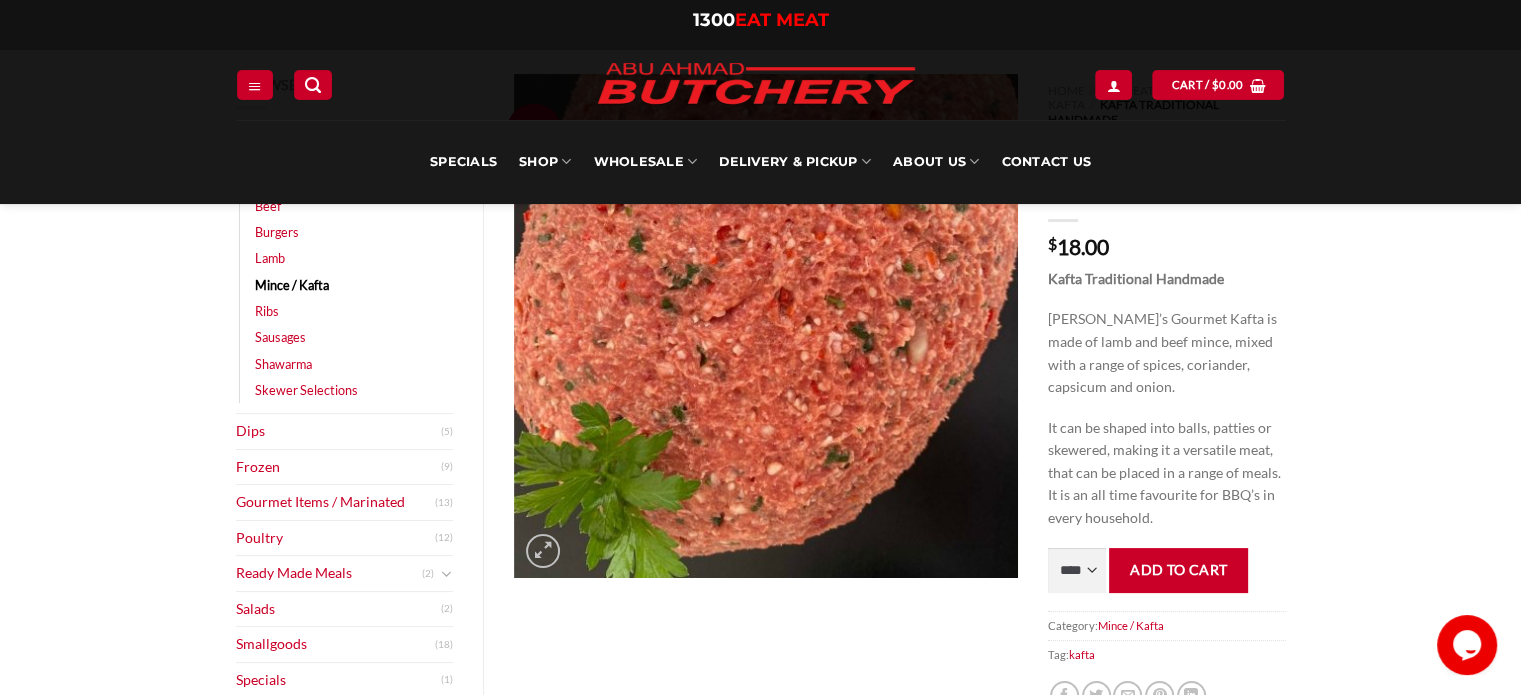 click on "Abu Ahmad Butchery’s Gourmet Kafta is made of lamb and beef mince, mixed with a range of spices, coriander, capsicum and onion." at bounding box center [1166, 353] 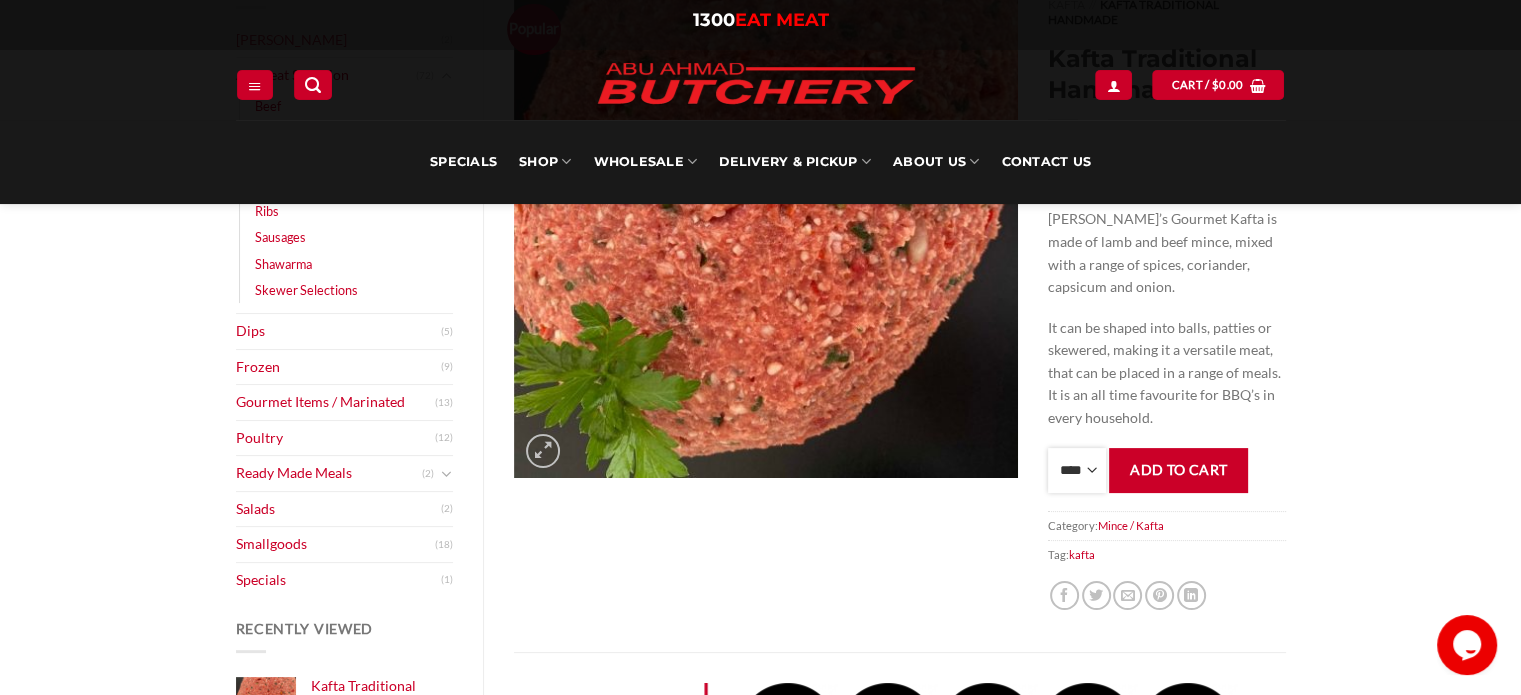 click on "**** * *** * *** * *** * *** * *** * *** * *** * *** * *** ** **** ** **** ** **** ** **** ** **** ** **** ** **** ** **** ** **** ** **** ** **** ** **** ** **** ** **** ** **** ** **** ** **** ** **** ** **** ** **** ** **** ** **** ** **** ** **** ** **** ** **** ** **** ** **** ** **** ** **** ** **** ** **** ** **** ** **** ** **** ** **** ** **** ** **** ** **** ** **** ** **** ** **** ** **** ** **** ** **** ** **** ** **** ** **** ** **** ** **** ** **** ** **** ** **** ** **** ** **** ** **** ** **** ** **** ** **** ** **** ** **** ** **** ** **** ** **** ** **** ** **** ** **** ** **** ** **** ** **** ** **** ** **** ** **** ** **** ** **** ** **** ** **** ** **** ** **** ** **** ** **** ** **** ** **** ** **** ** **** ** **** ** **** ** **** ** **** ** **** *** ***** *** ***** *** ***** *** ***** *** ***** *** ***** *** ***** *** ***** *** ***** *** ***** *** ***** *** ***** *** ***** *** ***** *** ***** *** ***** *** ***** *** ***** *** ***** *** ***** *** ***** *** ***** *** ***** *** ***** ***" at bounding box center (1077, 470) 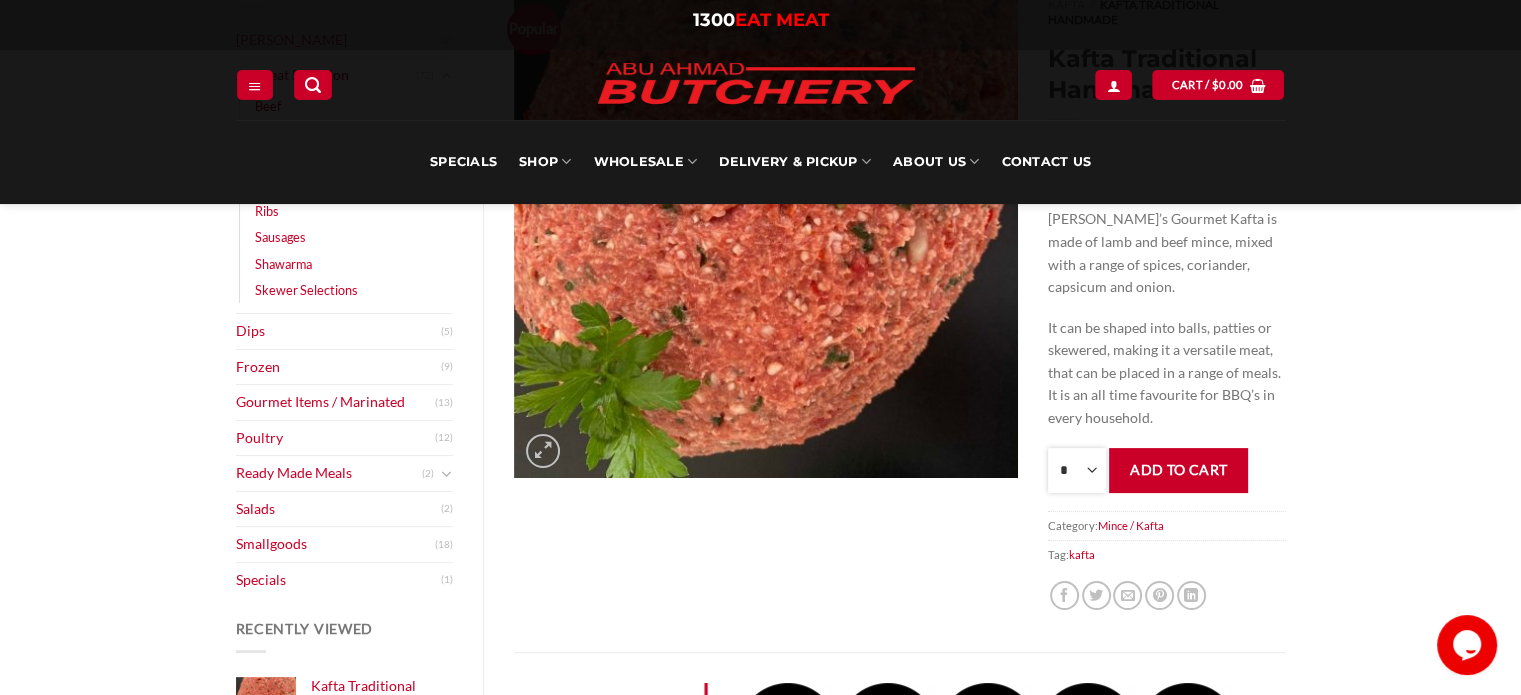 click on "**** * *** * *** * *** * *** * *** * *** * *** * *** * *** ** **** ** **** ** **** ** **** ** **** ** **** ** **** ** **** ** **** ** **** ** **** ** **** ** **** ** **** ** **** ** **** ** **** ** **** ** **** ** **** ** **** ** **** ** **** ** **** ** **** ** **** ** **** ** **** ** **** ** **** ** **** ** **** ** **** ** **** ** **** ** **** ** **** ** **** ** **** ** **** ** **** ** **** ** **** ** **** ** **** ** **** ** **** ** **** ** **** ** **** ** **** ** **** ** **** ** **** ** **** ** **** ** **** ** **** ** **** ** **** ** **** ** **** ** **** ** **** ** **** ** **** ** **** ** **** ** **** ** **** ** **** ** **** ** **** ** **** ** **** ** **** ** **** ** **** ** **** ** **** ** **** ** **** ** **** ** **** ** **** ** **** ** **** ** **** ** **** ** **** *** ***** *** ***** *** ***** *** ***** *** ***** *** ***** *** ***** *** ***** *** ***** *** ***** *** ***** *** ***** *** ***** *** ***** *** ***** *** ***** *** ***** *** ***** *** ***** *** ***** *** ***** *** ***** *** ***** *** ***** ***" at bounding box center (1077, 470) 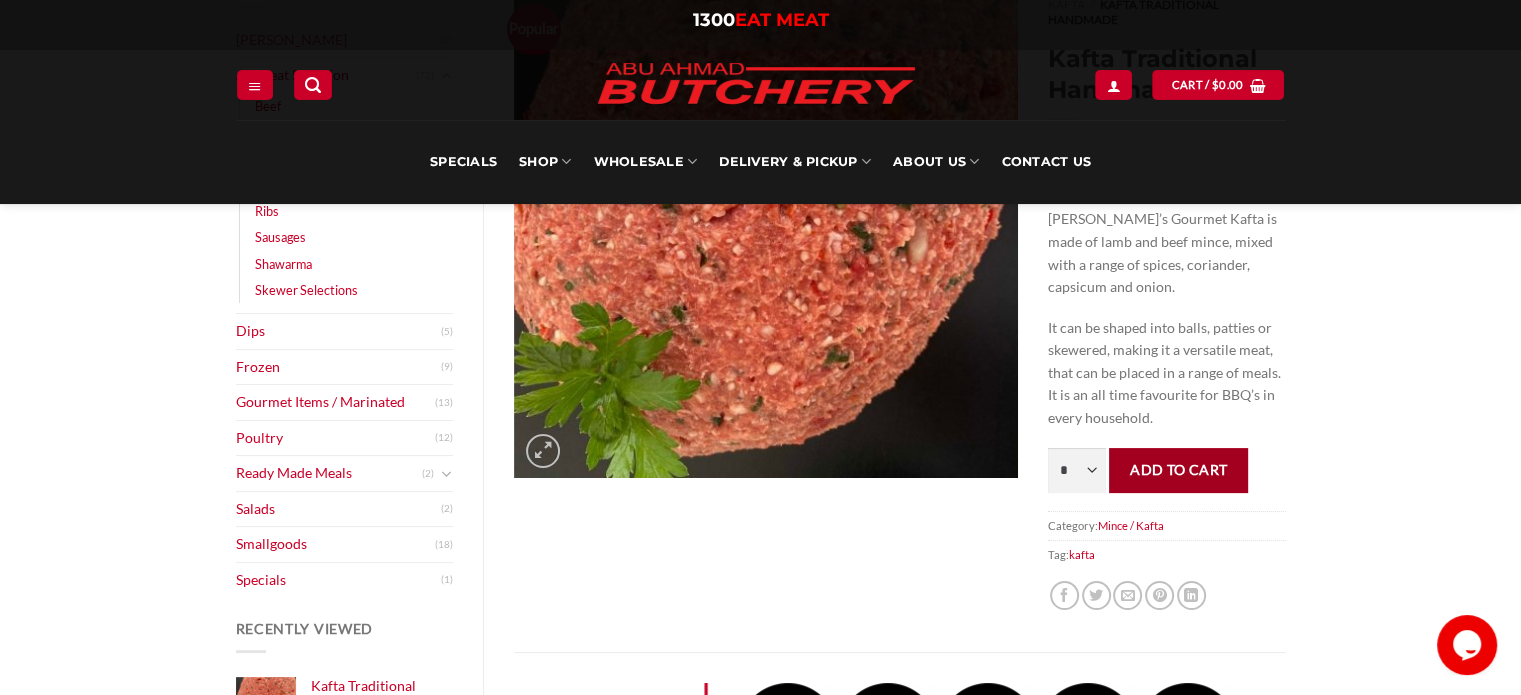 click on "Add to cart" at bounding box center [1178, 470] 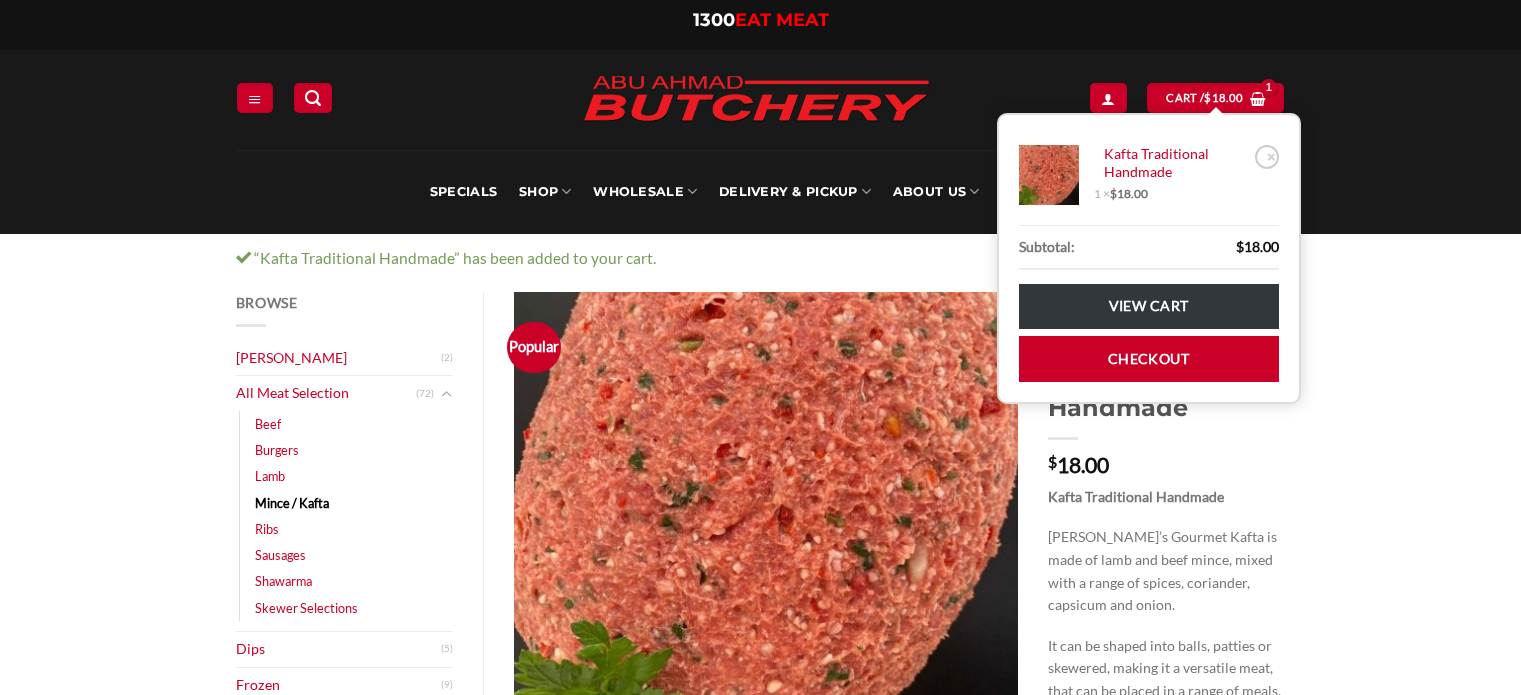 scroll, scrollTop: 0, scrollLeft: 0, axis: both 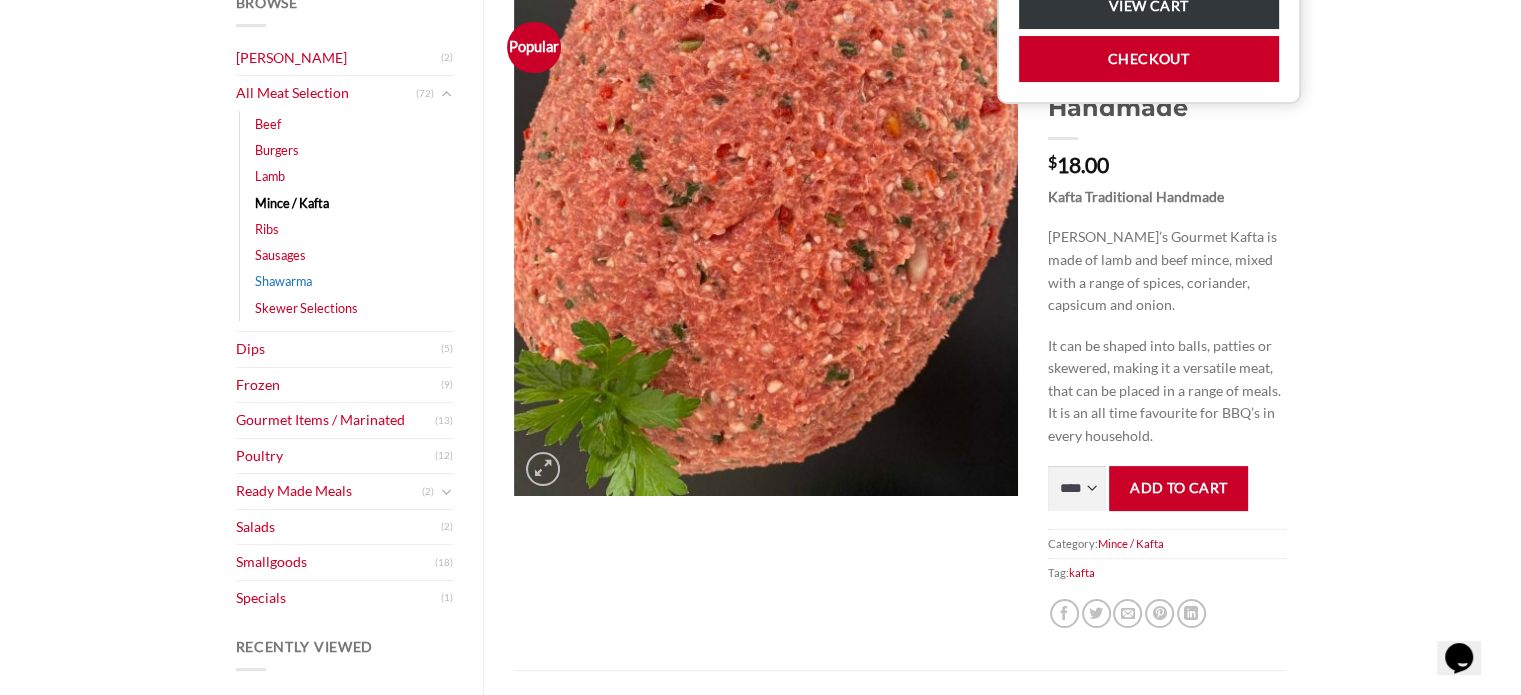click on "Shawarma" at bounding box center [283, 281] 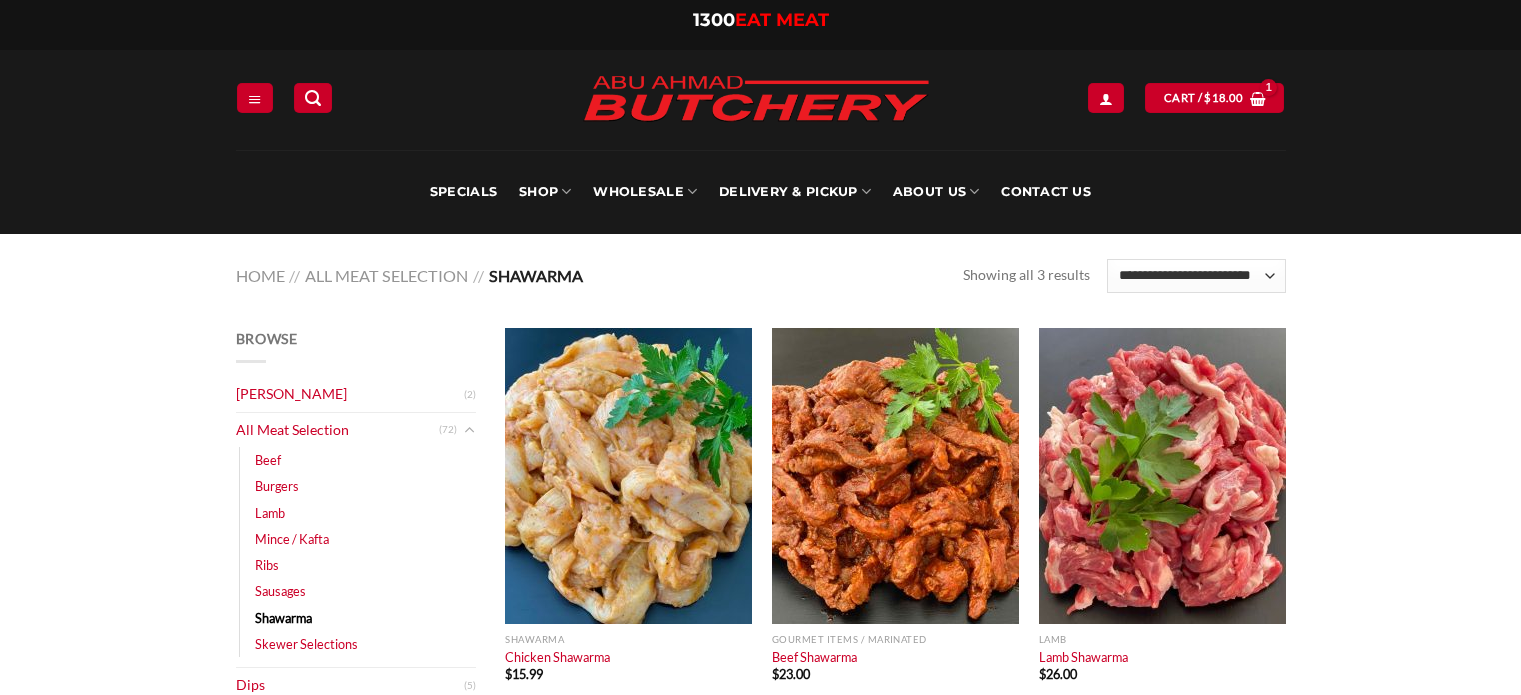 scroll, scrollTop: 0, scrollLeft: 0, axis: both 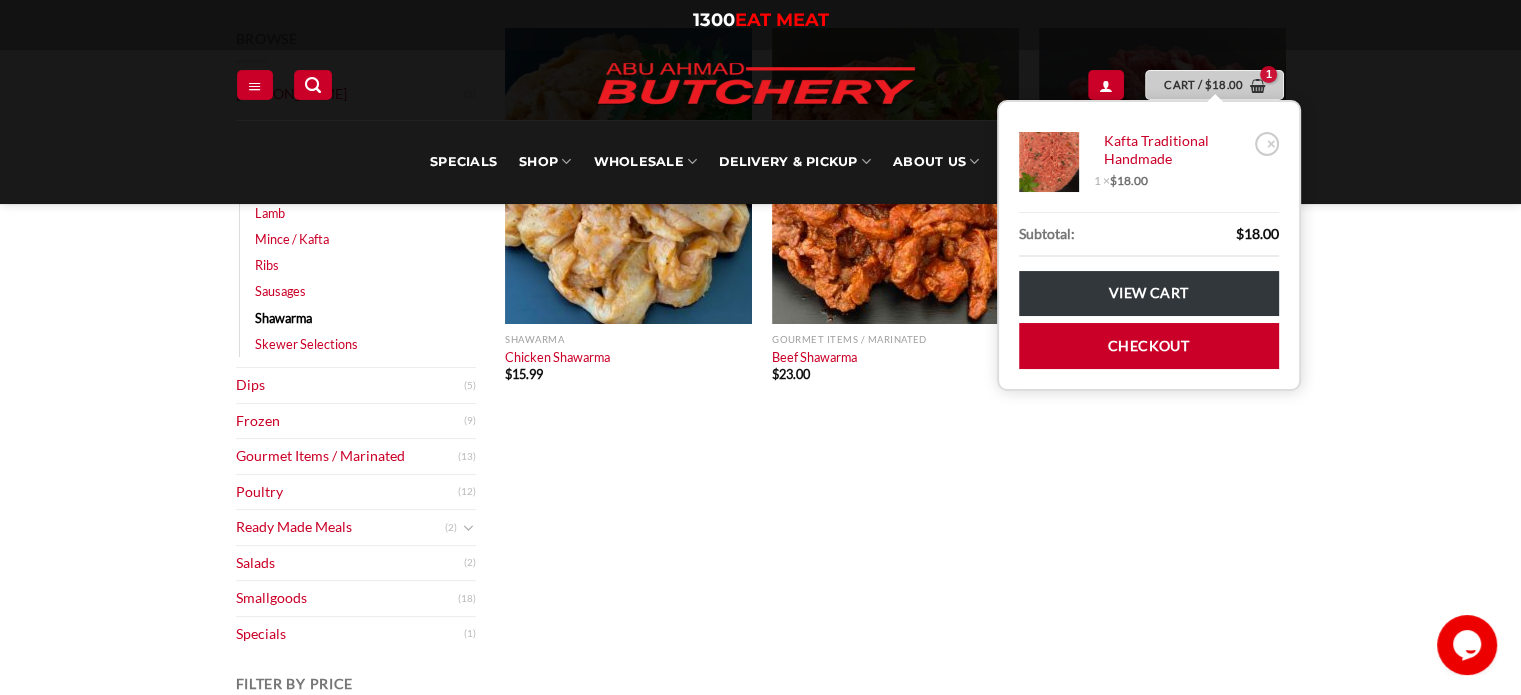 click on "$ 18.00" at bounding box center [1223, 84] 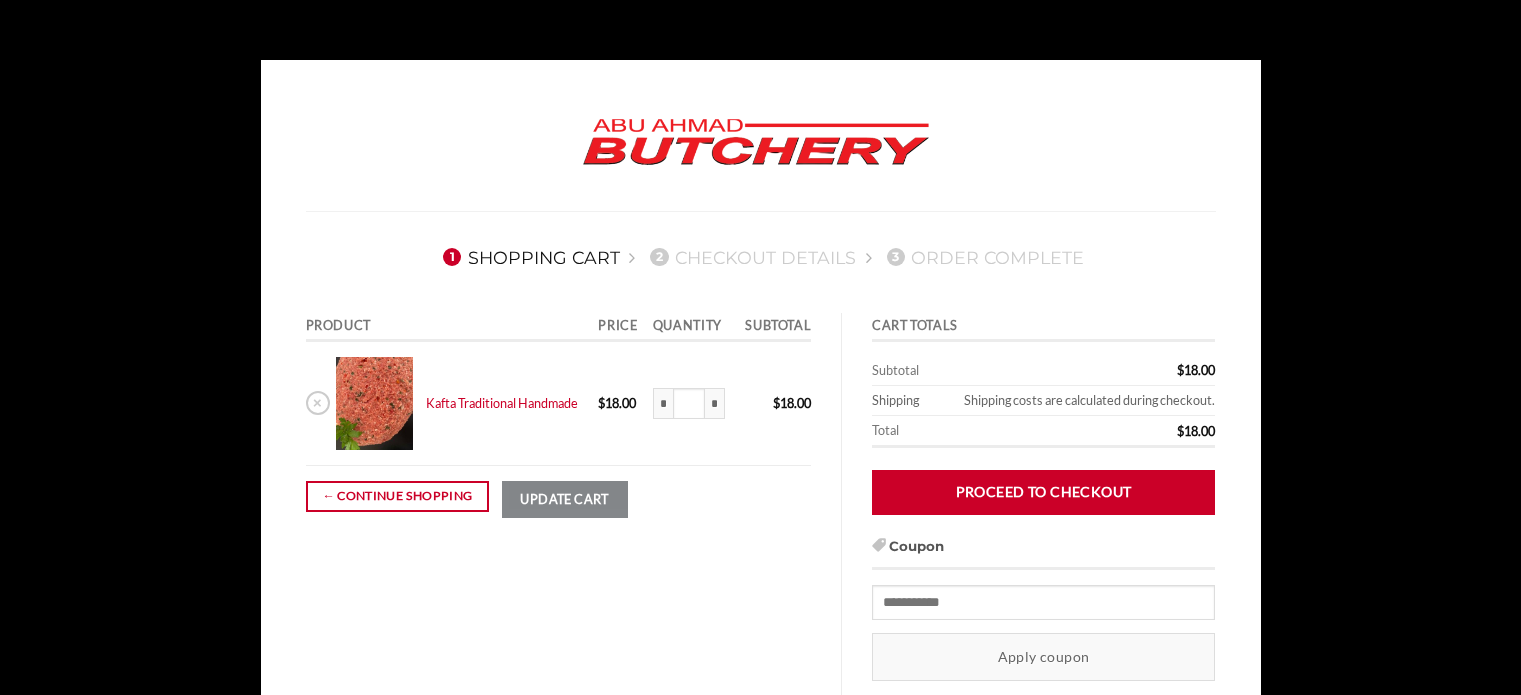 scroll, scrollTop: 0, scrollLeft: 0, axis: both 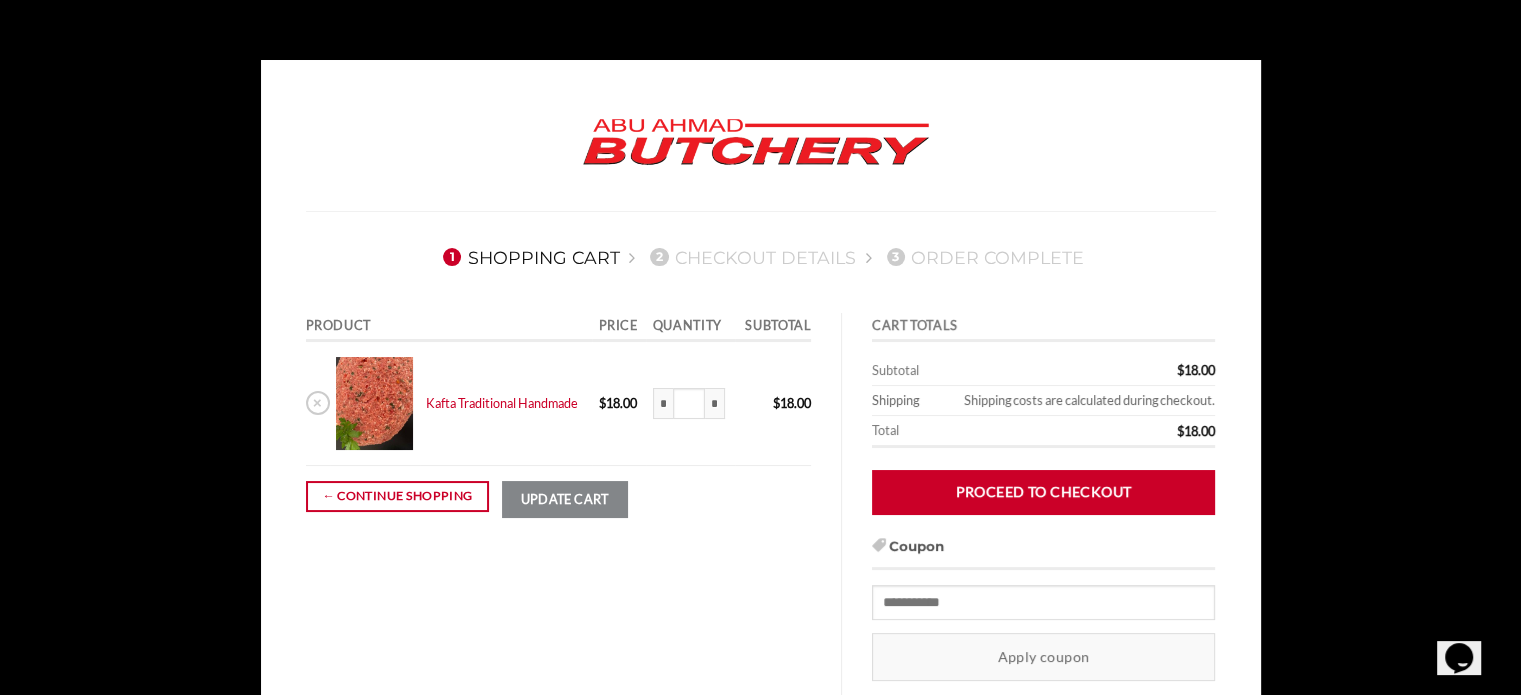 click on "1   	   	Shopping Cart
2   	   	Checkout details
3   	   	Order Complete
Product
Price
Quantity
Subtotal
×
Kafta Traditional Handmade
1 x
$ 18.00
$ 18.00
* 				 Kafta Traditional Handmade quantity
*
*
$ 18.00
← Continue shopping
Update cart
Cart totals
Cart totals
Subtotal
$ 18.00" at bounding box center [760, 545] 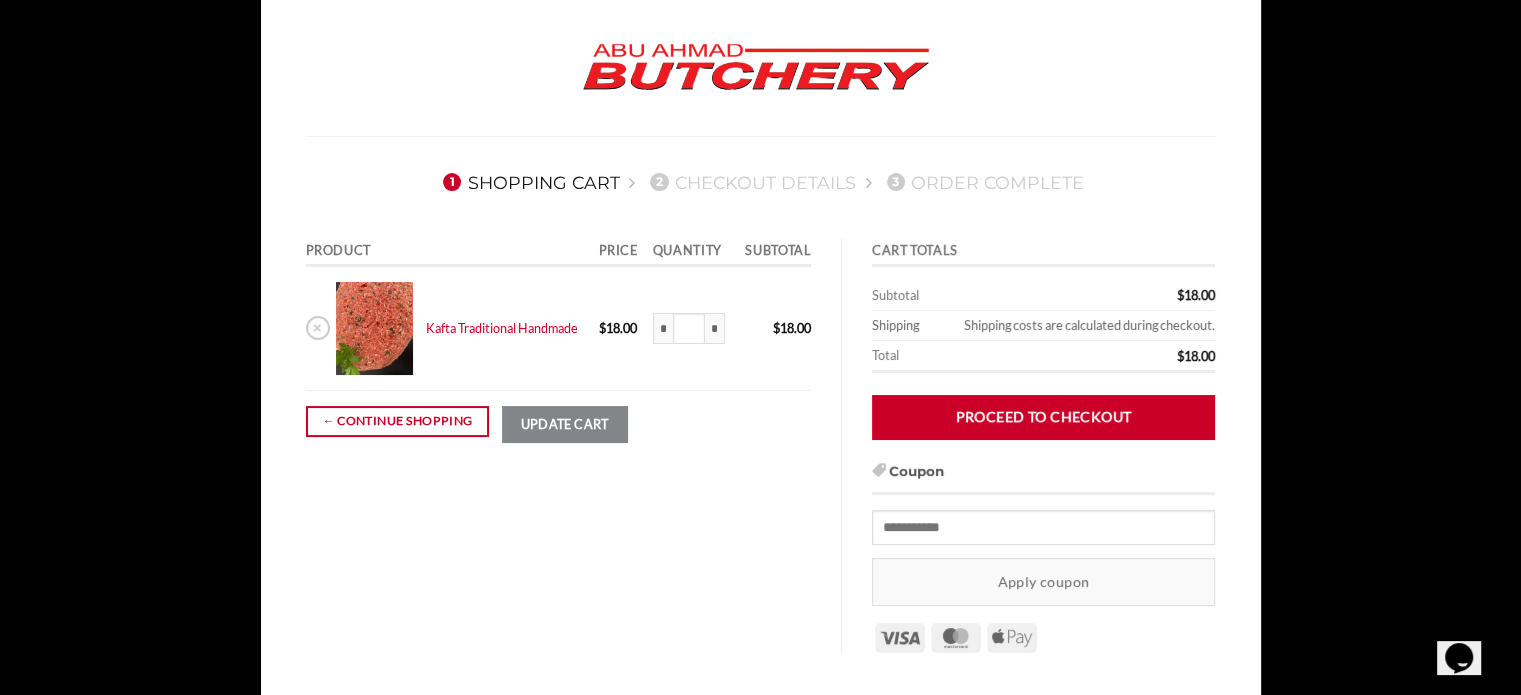 scroll, scrollTop: 0, scrollLeft: 0, axis: both 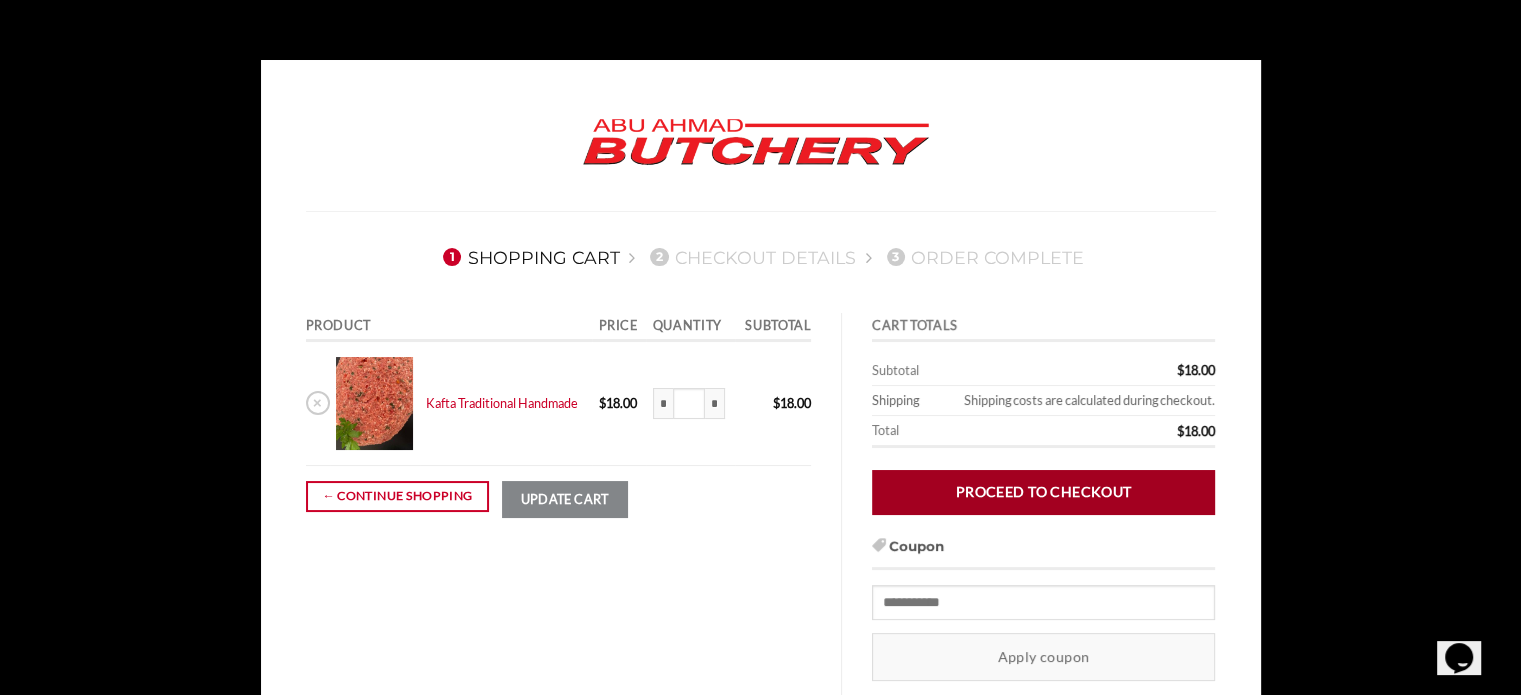 click on "Proceed to checkout" at bounding box center (1043, 492) 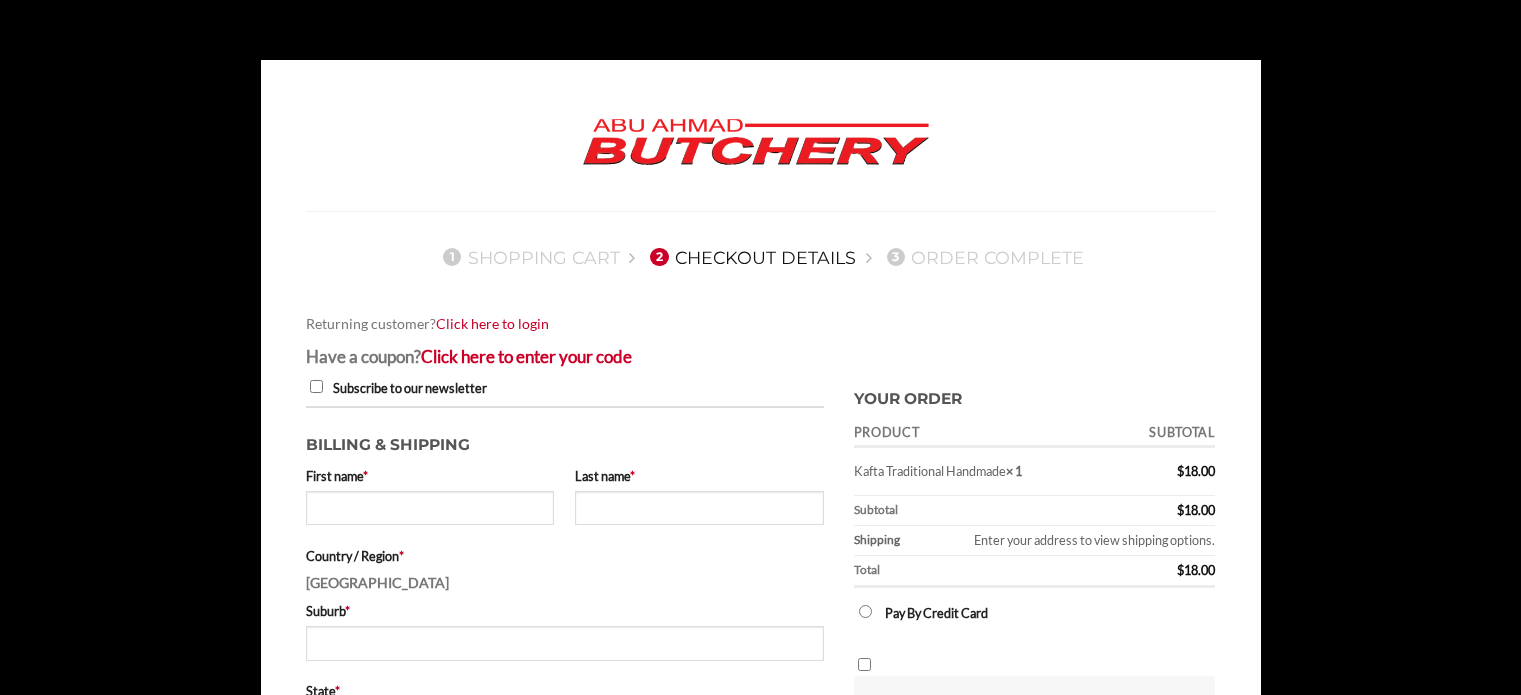 scroll, scrollTop: 0, scrollLeft: 0, axis: both 